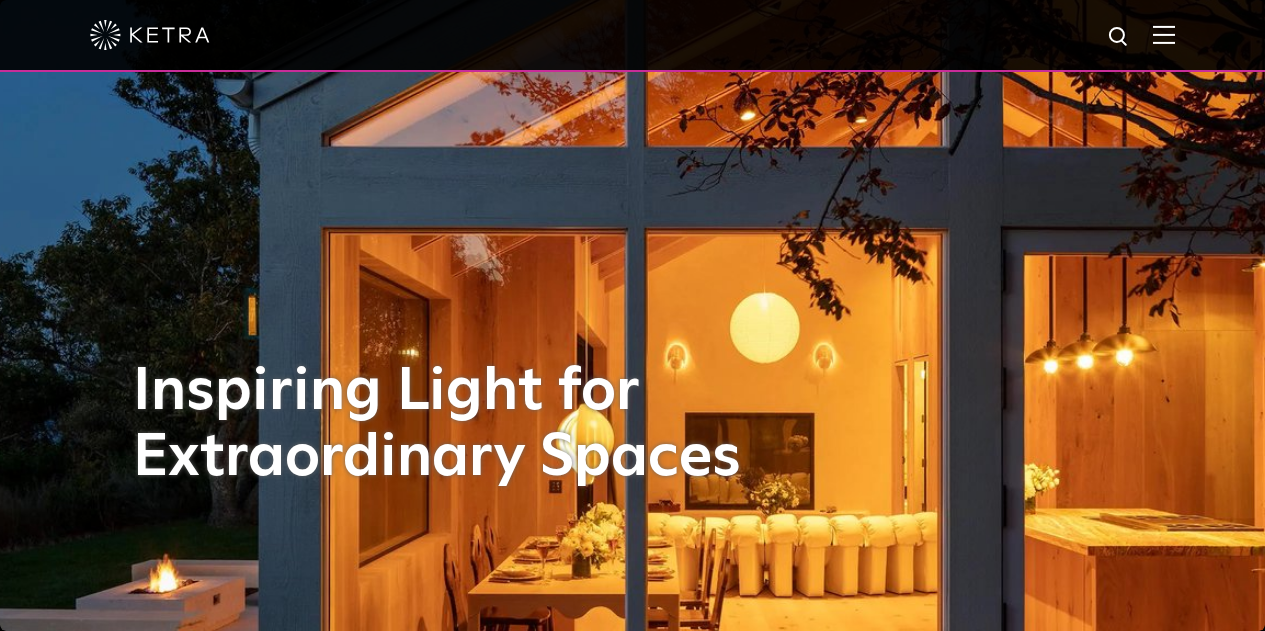 scroll, scrollTop: 0, scrollLeft: 0, axis: both 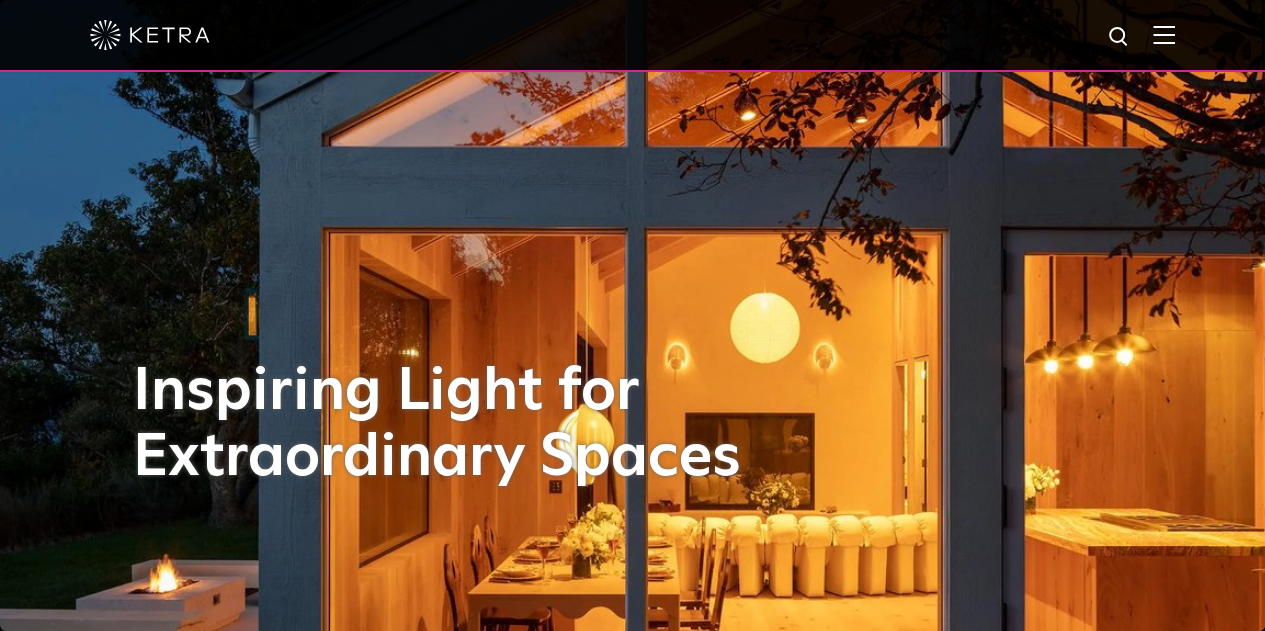 click at bounding box center [1164, 34] 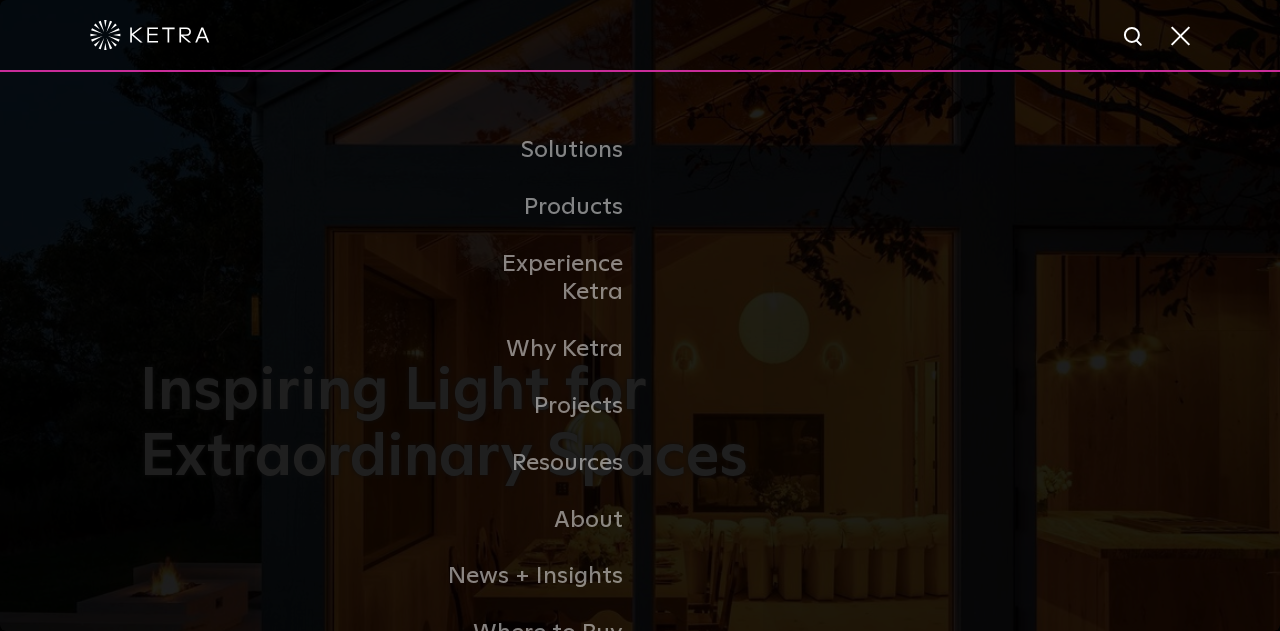 click on "Residential Products" at bounding box center (0, 0) 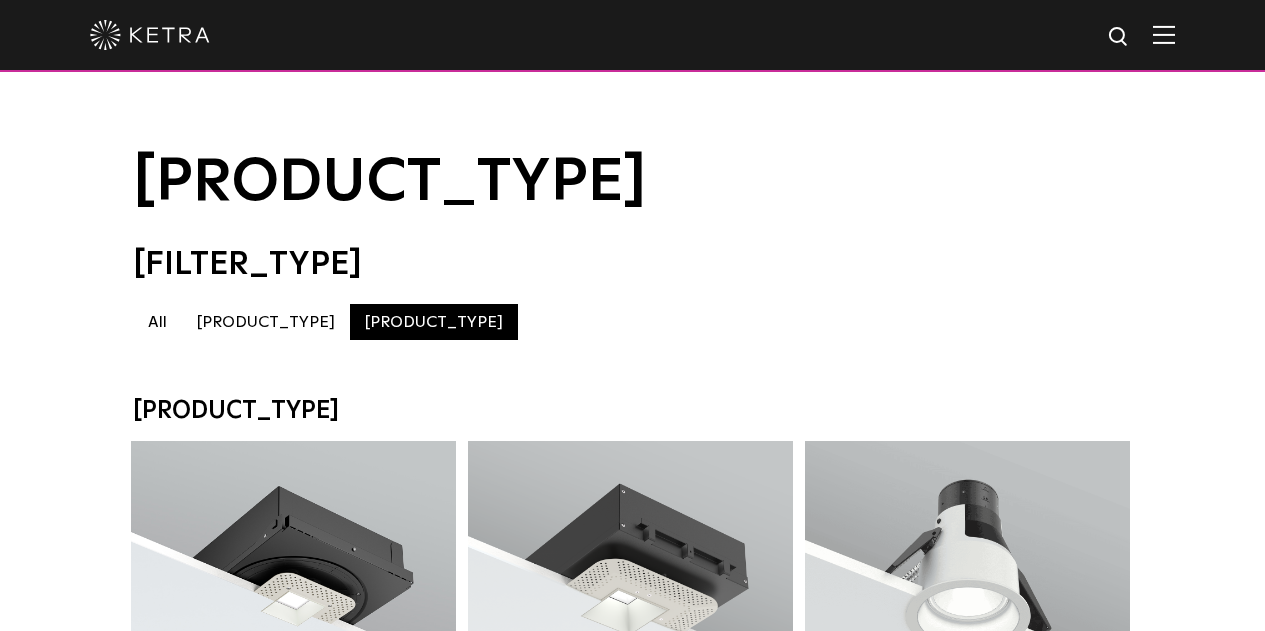 scroll, scrollTop: 0, scrollLeft: 0, axis: both 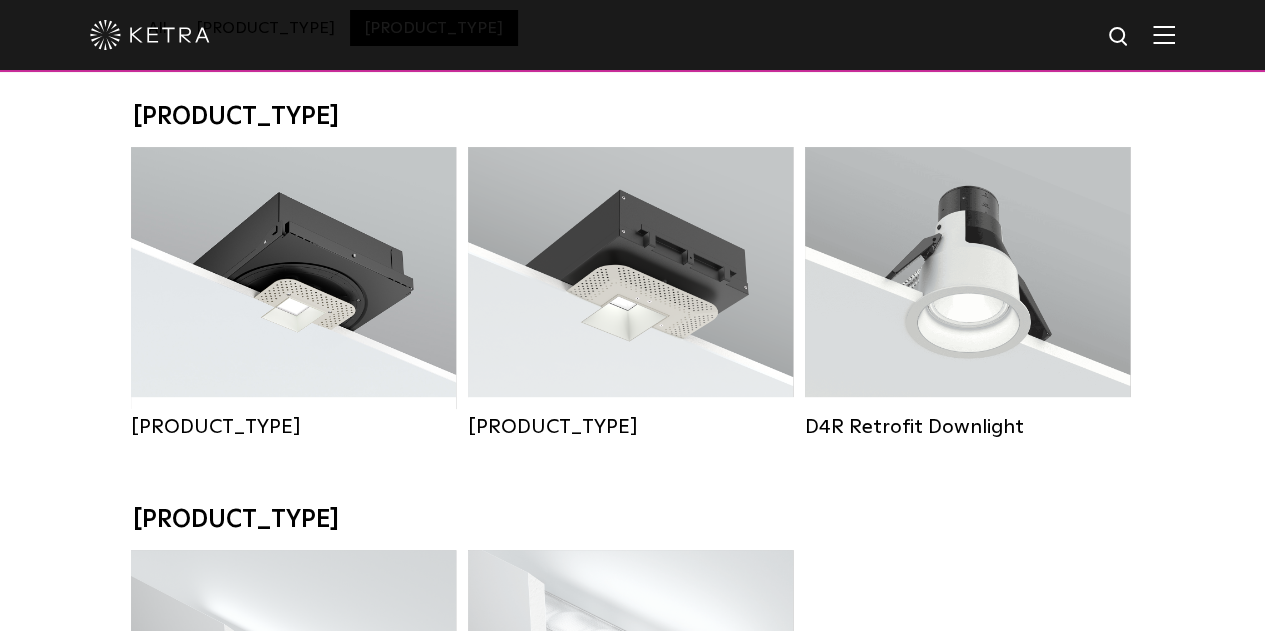 click on "Lumen Output:  1200 Colors:  White / Black / Gloss Black / Silver / Bronze / Silver & White / Black & White / Gloss Black & White  Beam Angles:  15° / 25° / 40° / 60° / Wall Wash Wattage:  18W Control:  Lutron Clear Connect Type X" at bounding box center (293, 278) 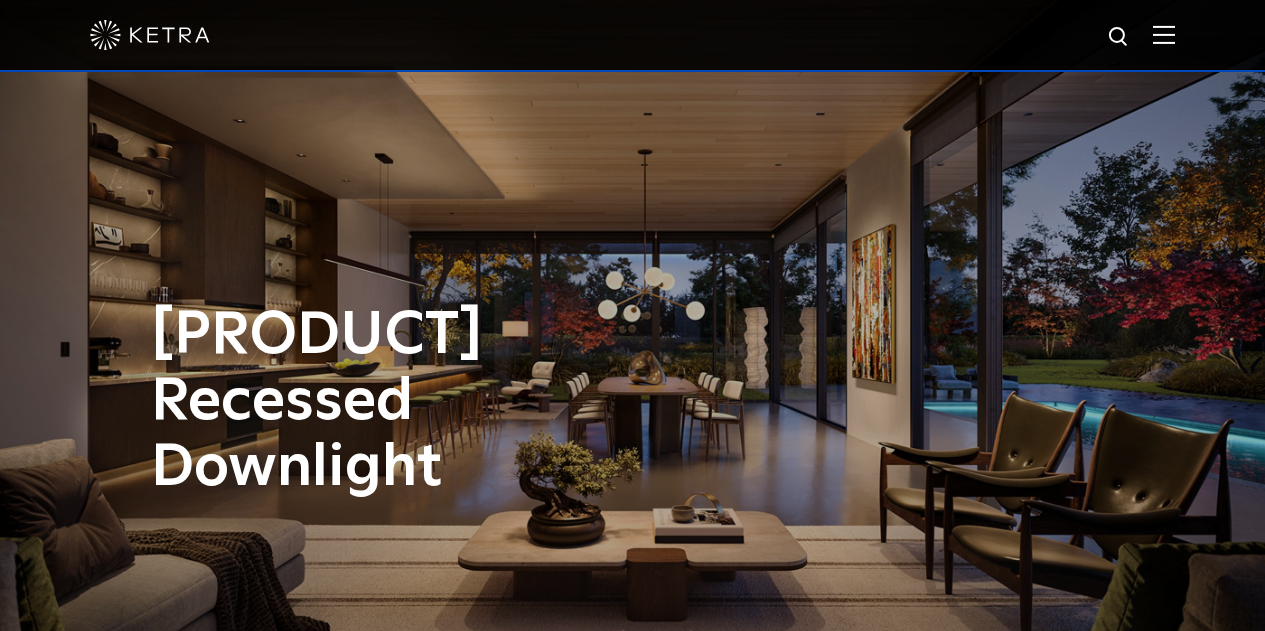 scroll, scrollTop: 0, scrollLeft: 0, axis: both 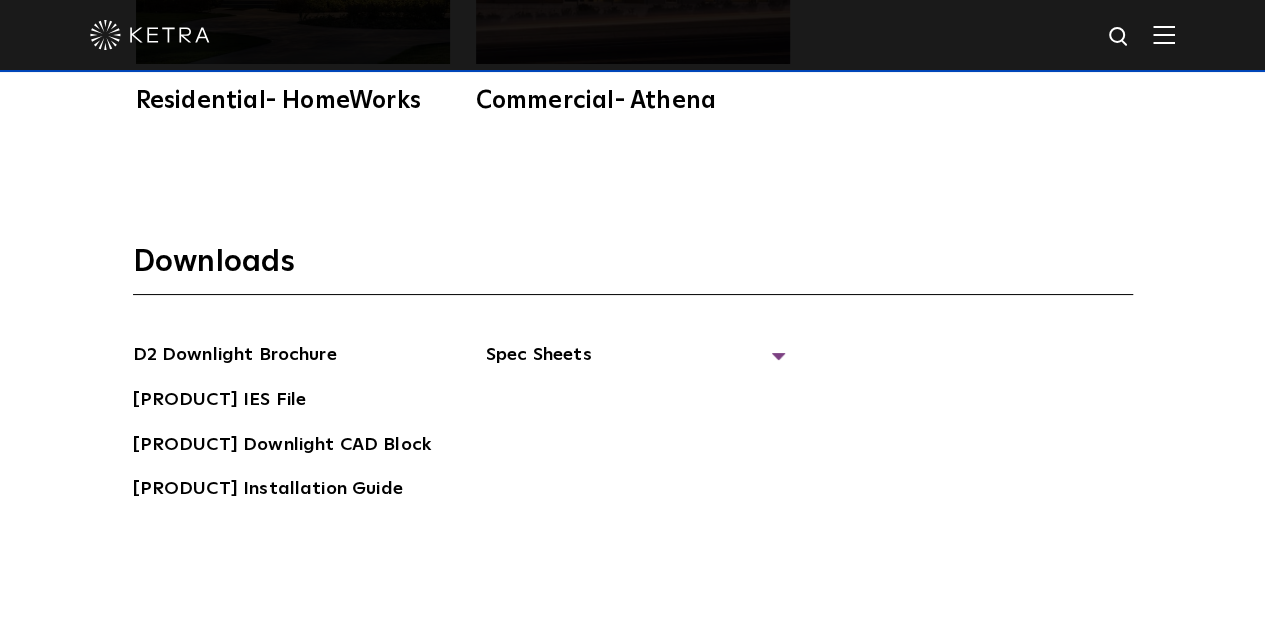 click on "Spec Sheets" at bounding box center (555, 334) 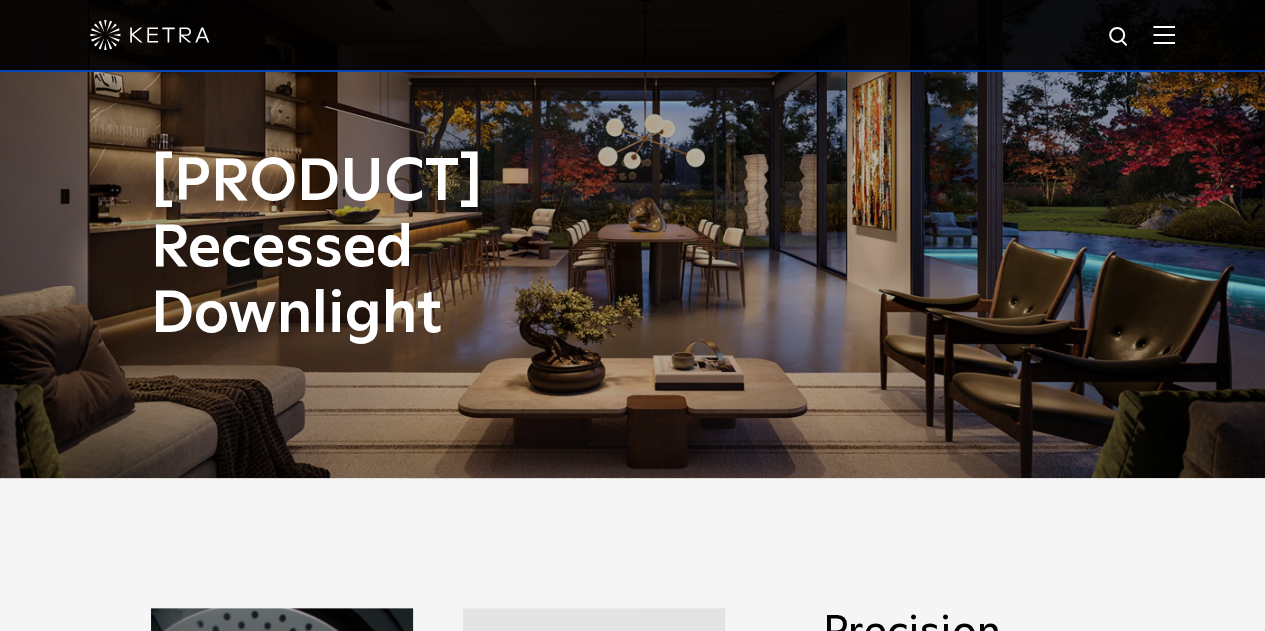 scroll, scrollTop: 152, scrollLeft: 0, axis: vertical 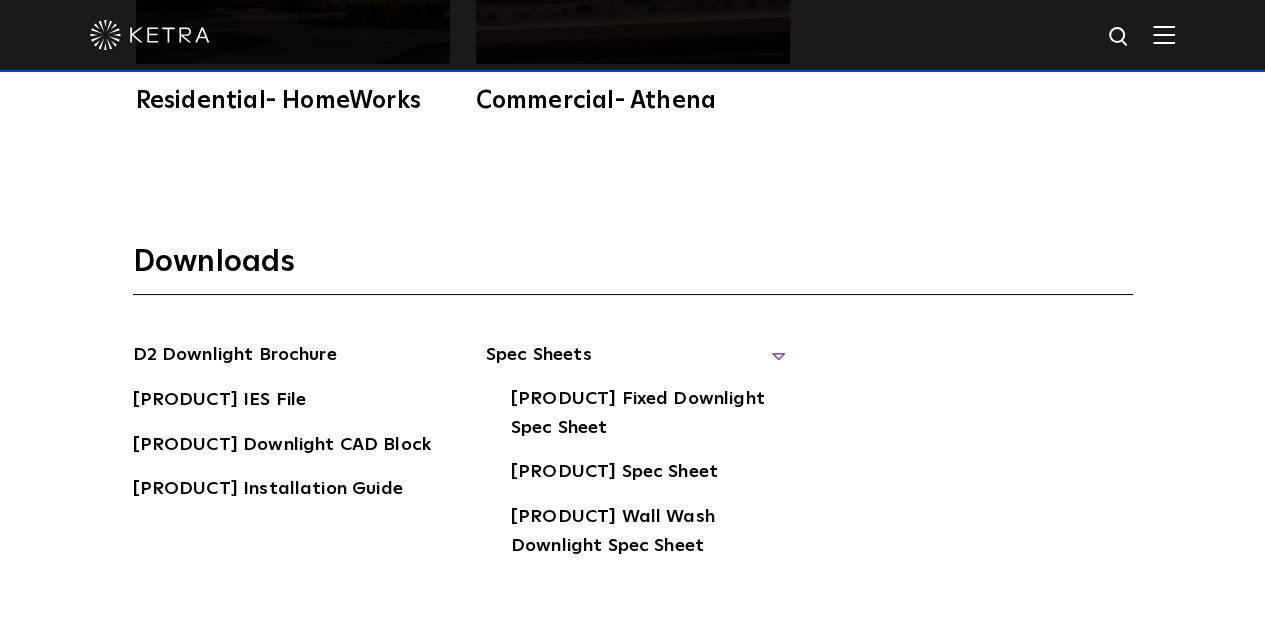 click on "Downloads" at bounding box center [633, 240] 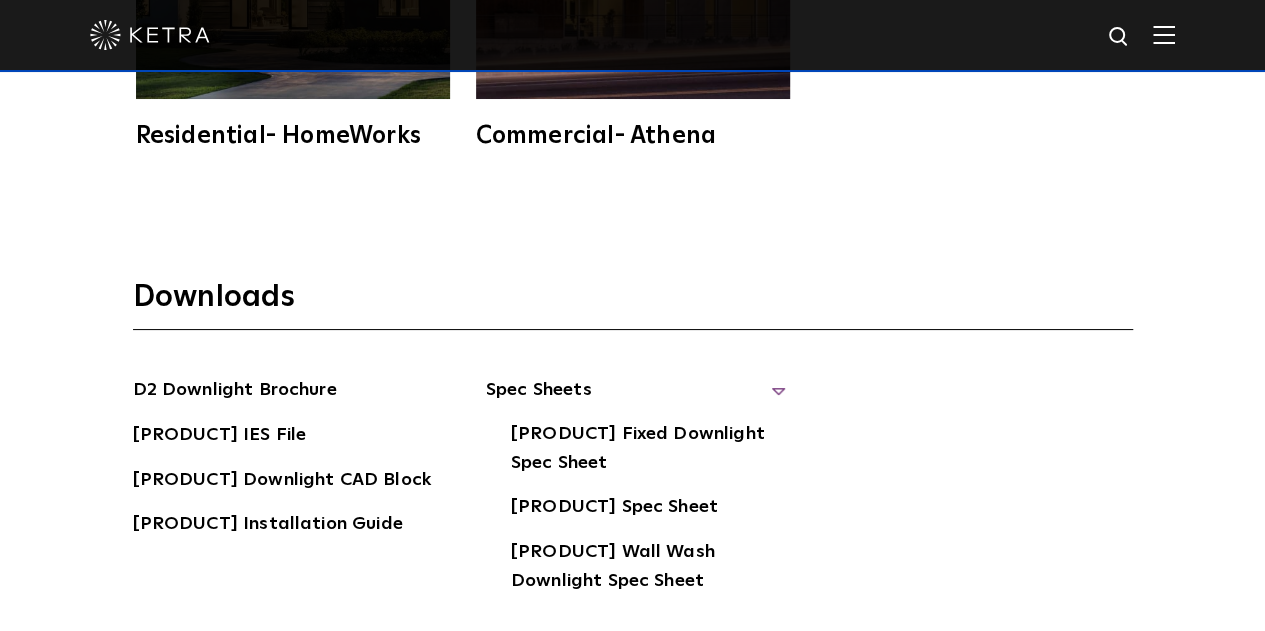 scroll, scrollTop: 4858, scrollLeft: 0, axis: vertical 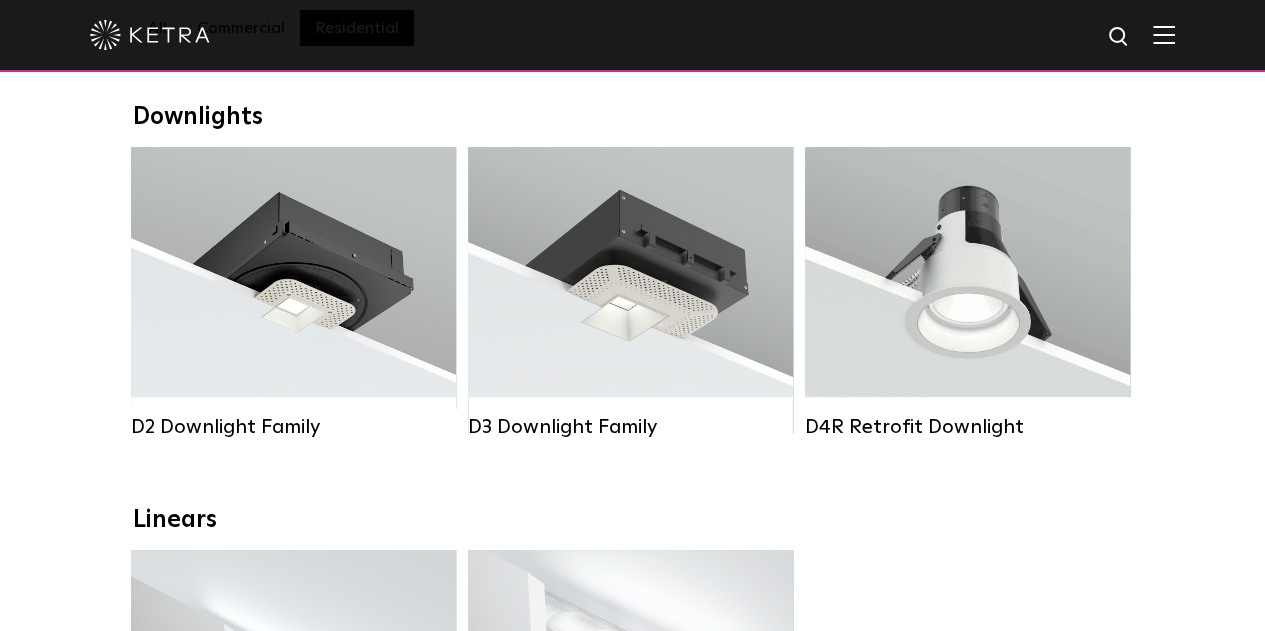 click on "Downlights
D2 Downlight Family
Lumen Output:  1200 Colors:  White / Black / Gloss Black / Silver / Bronze / Silver & White / Black & White / Gloss Black & White  Beam Angles:  15° / 25° / 40° / 60° / Wall Wash Wattage:  18W Control:  Lutron Clear Connect Type X
D3 Downlight Family
Colors:" at bounding box center (632, 1494) 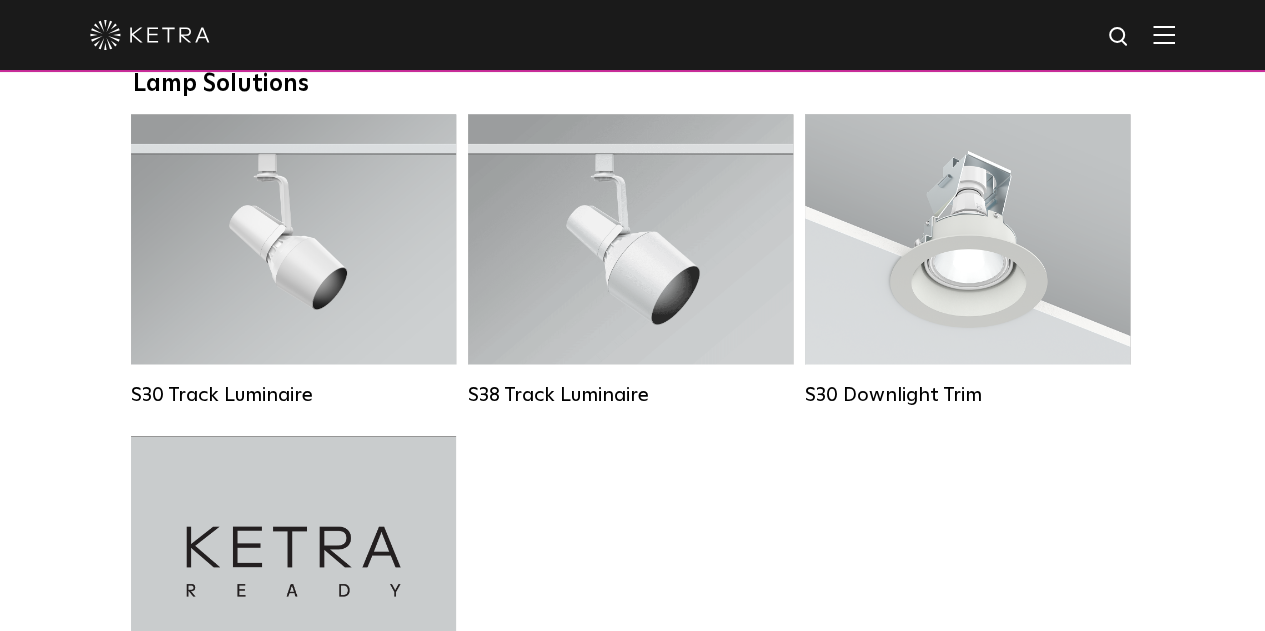 scroll, scrollTop: 1537, scrollLeft: 0, axis: vertical 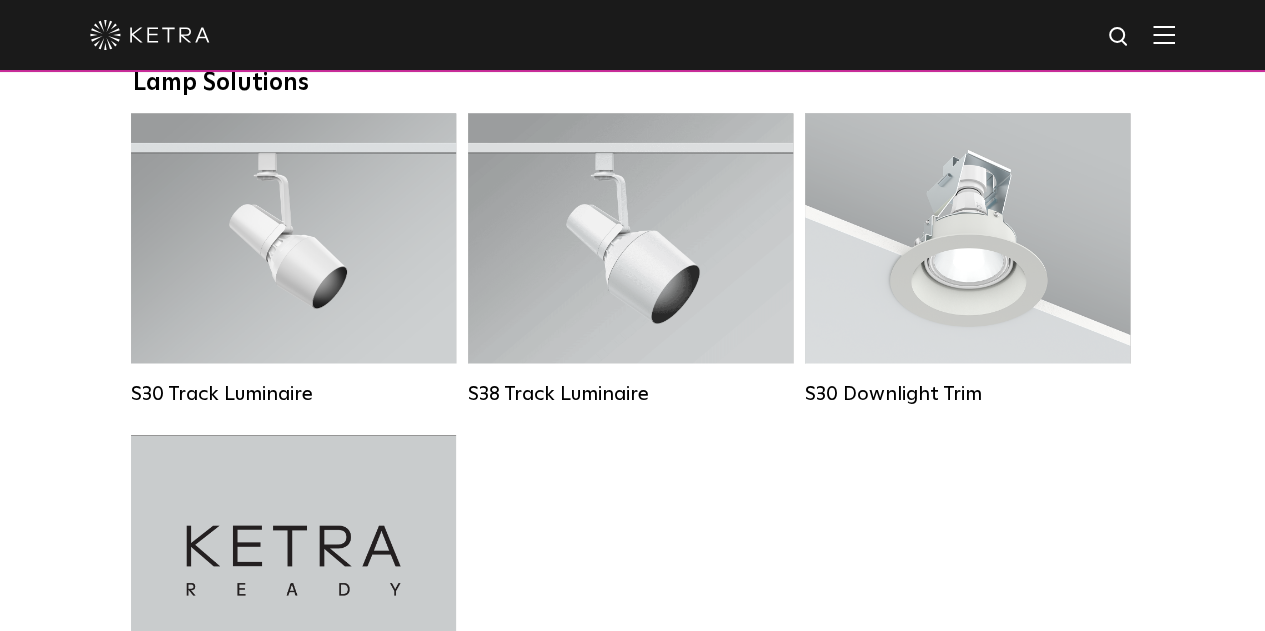 click on "[COMPANY_NAME] [PRODUCT] [PRODUCT_CODE]" at bounding box center [314, 318] 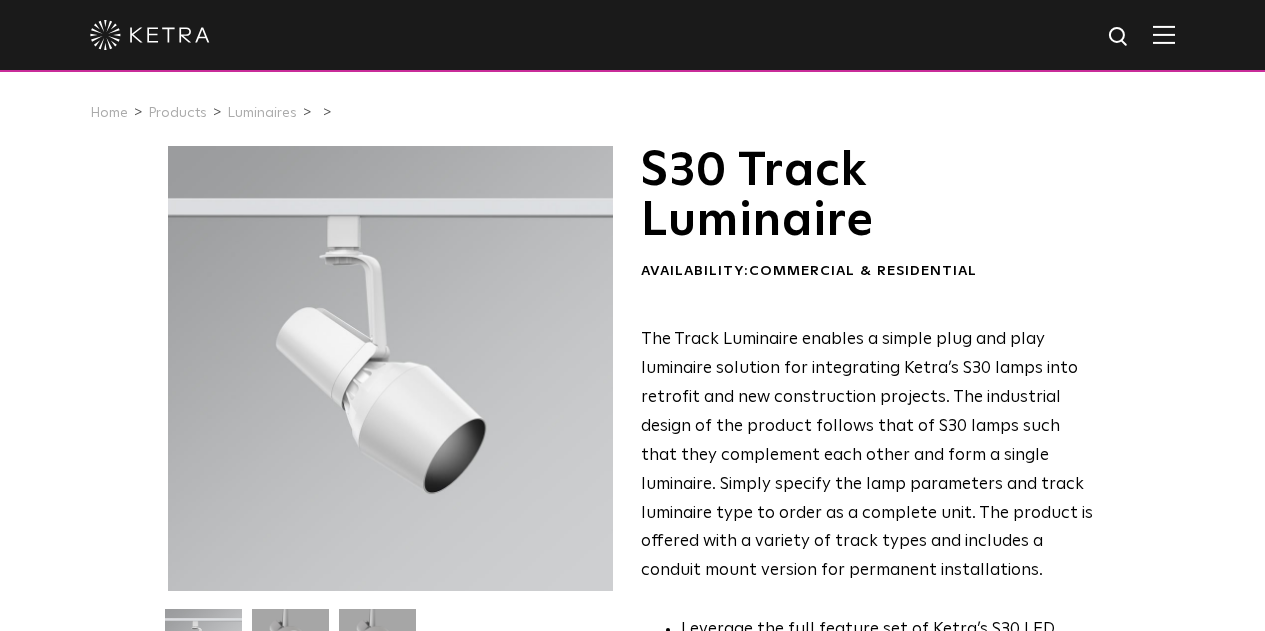 scroll, scrollTop: 0, scrollLeft: 0, axis: both 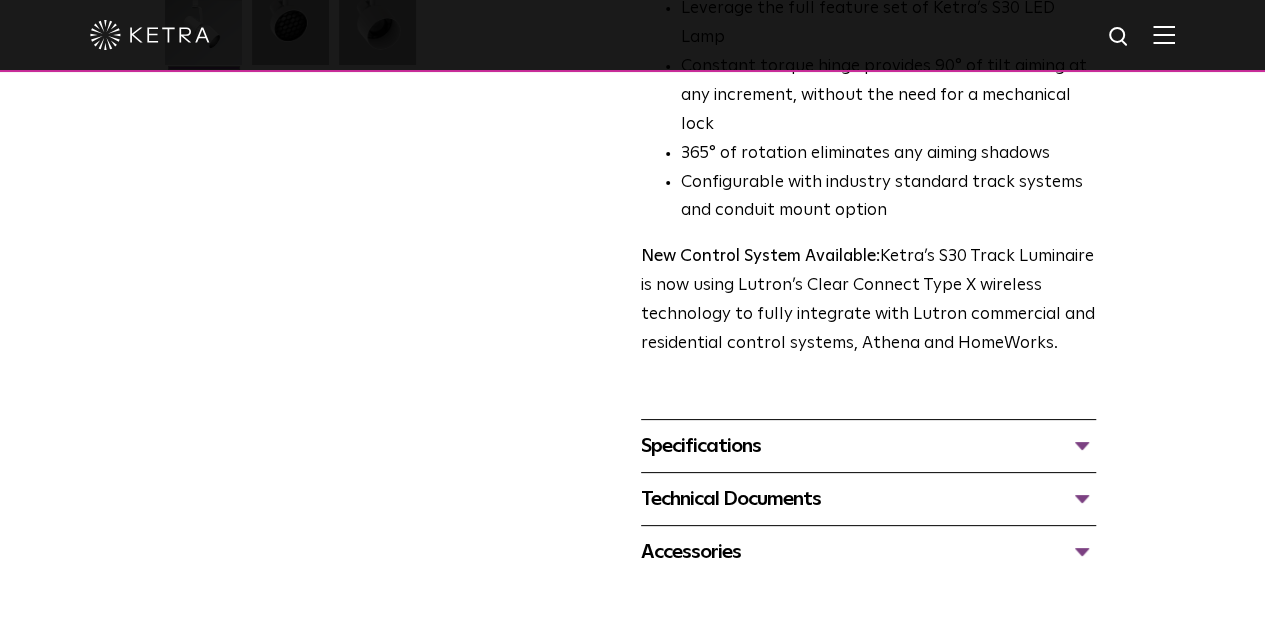 click on "[SPECIFICATIONS]" at bounding box center (868, 388) 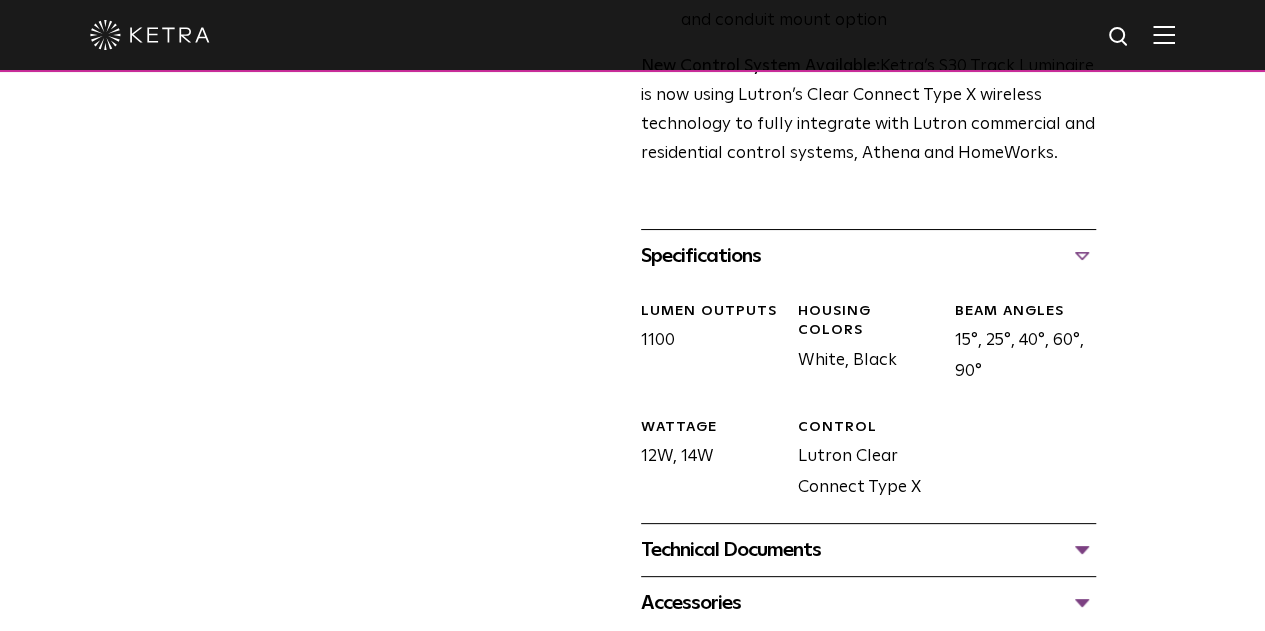 click on "Technical Documents" at bounding box center (868, 492) 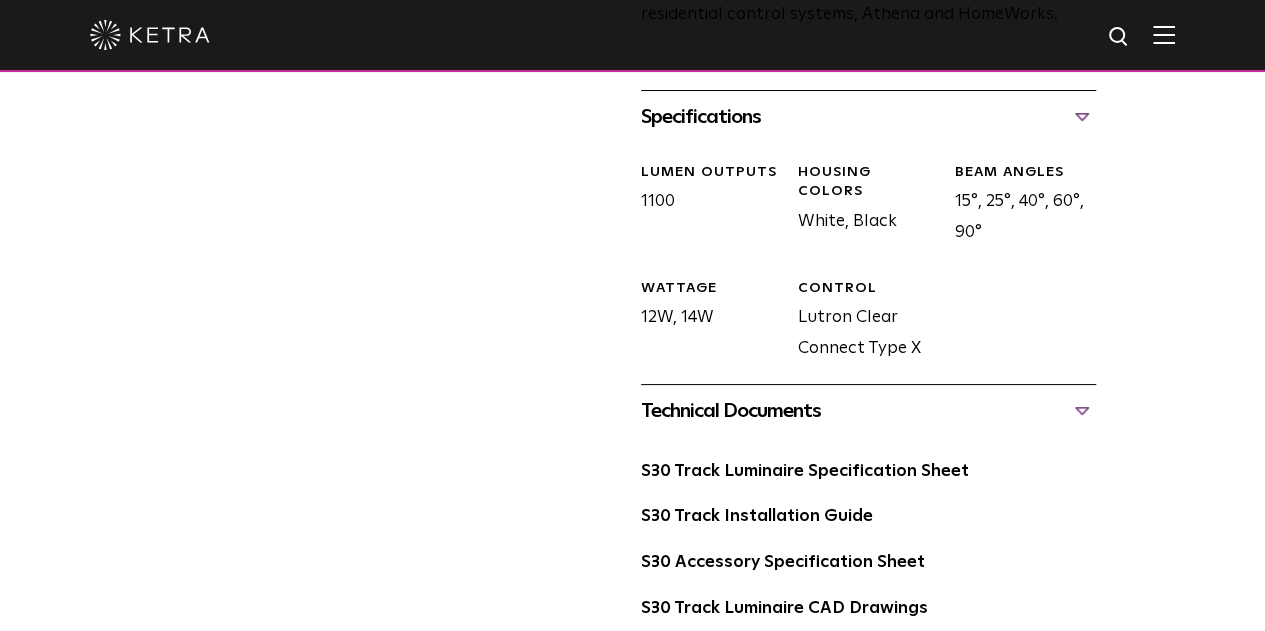 scroll, scrollTop: 951, scrollLeft: 0, axis: vertical 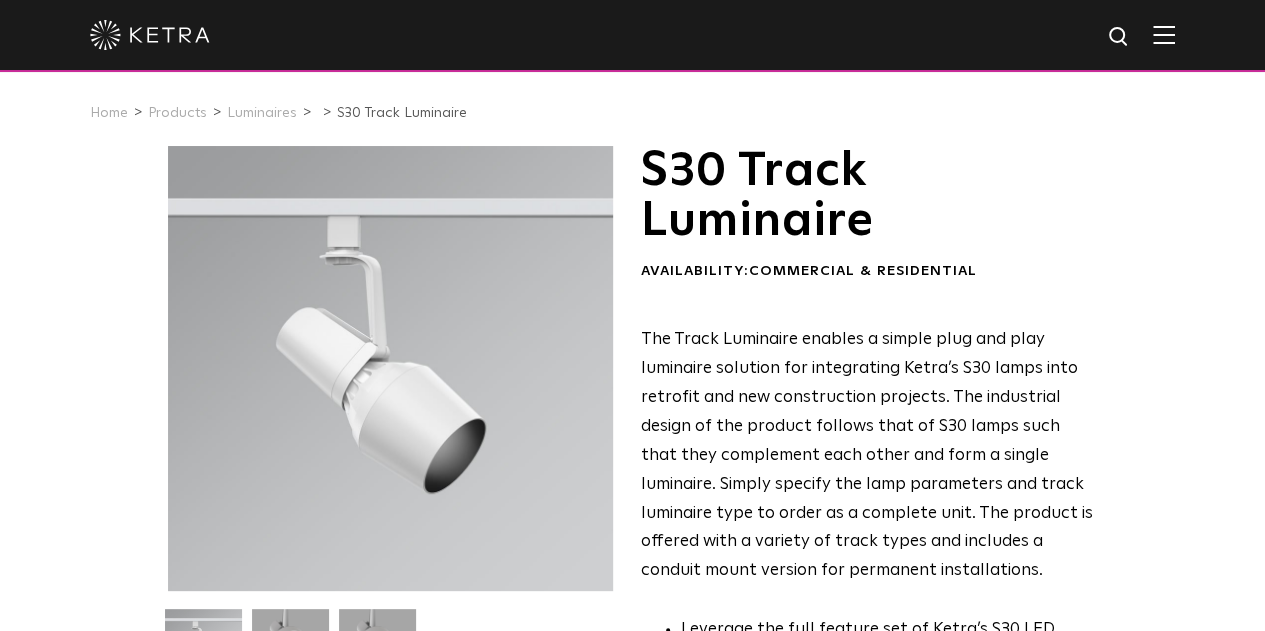 click on "The Track Luminaire enables a simple plug and play luminaire solution for integrating [BRAND_NAME]’s [PRODUCT] LED Lamp" at bounding box center [632, 898] 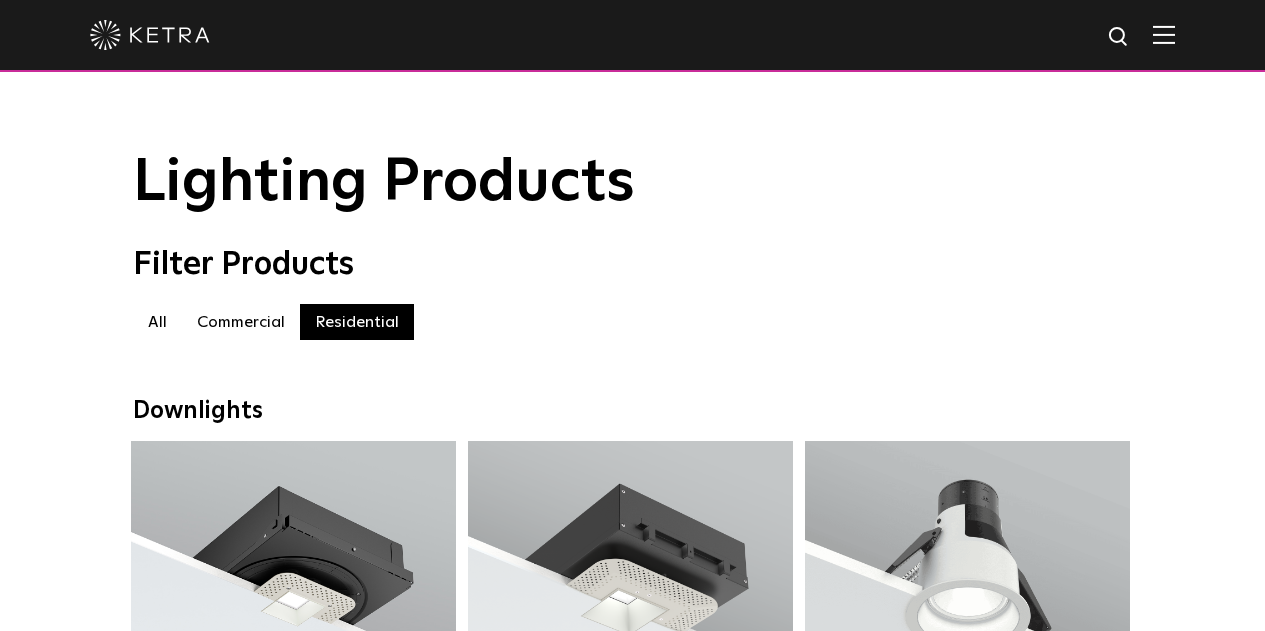 scroll, scrollTop: 1537, scrollLeft: 0, axis: vertical 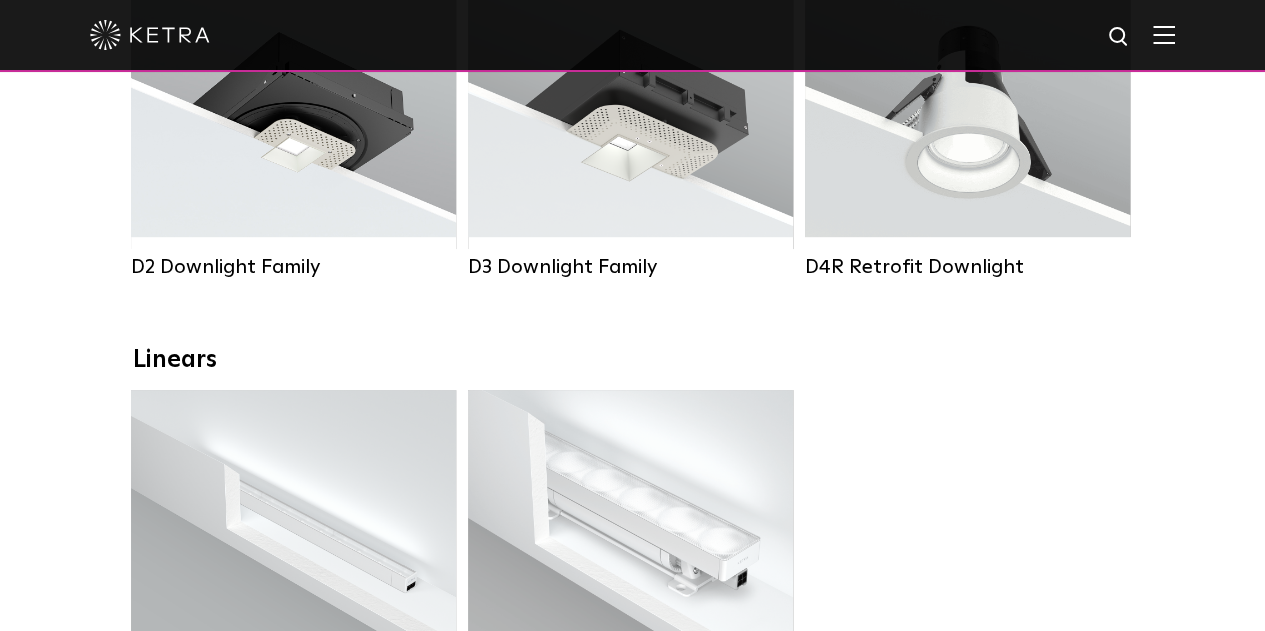 drag, startPoint x: 1174, startPoint y: 223, endPoint x: 1022, endPoint y: 155, distance: 166.51727 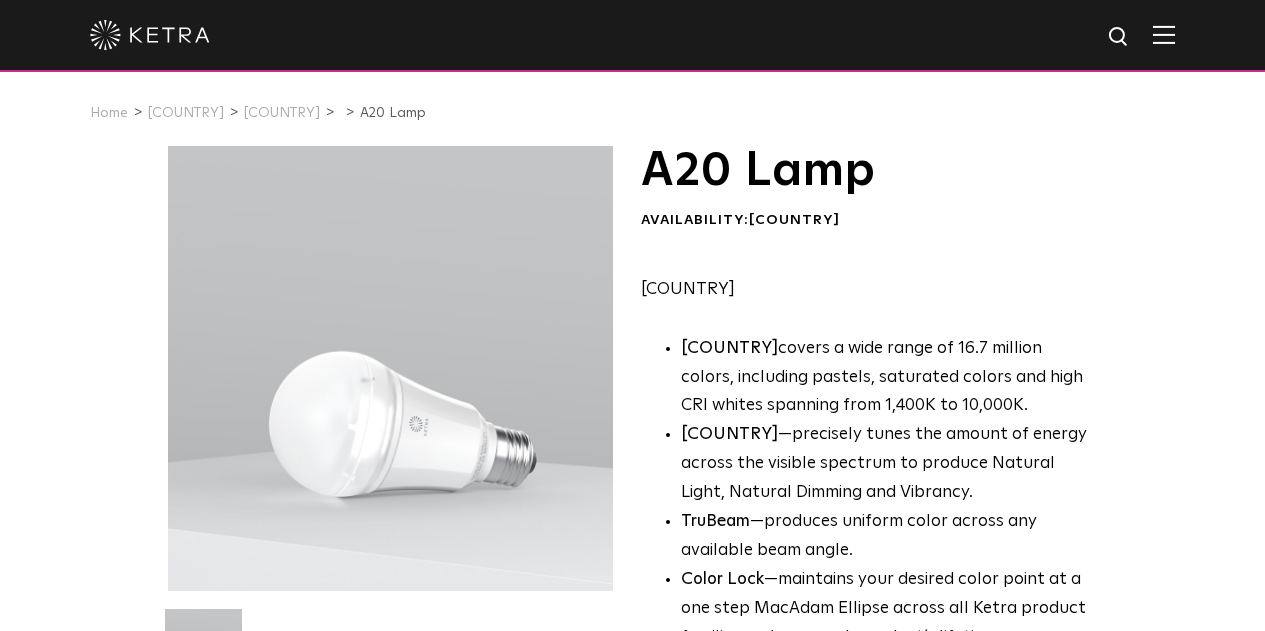 scroll, scrollTop: 0, scrollLeft: 0, axis: both 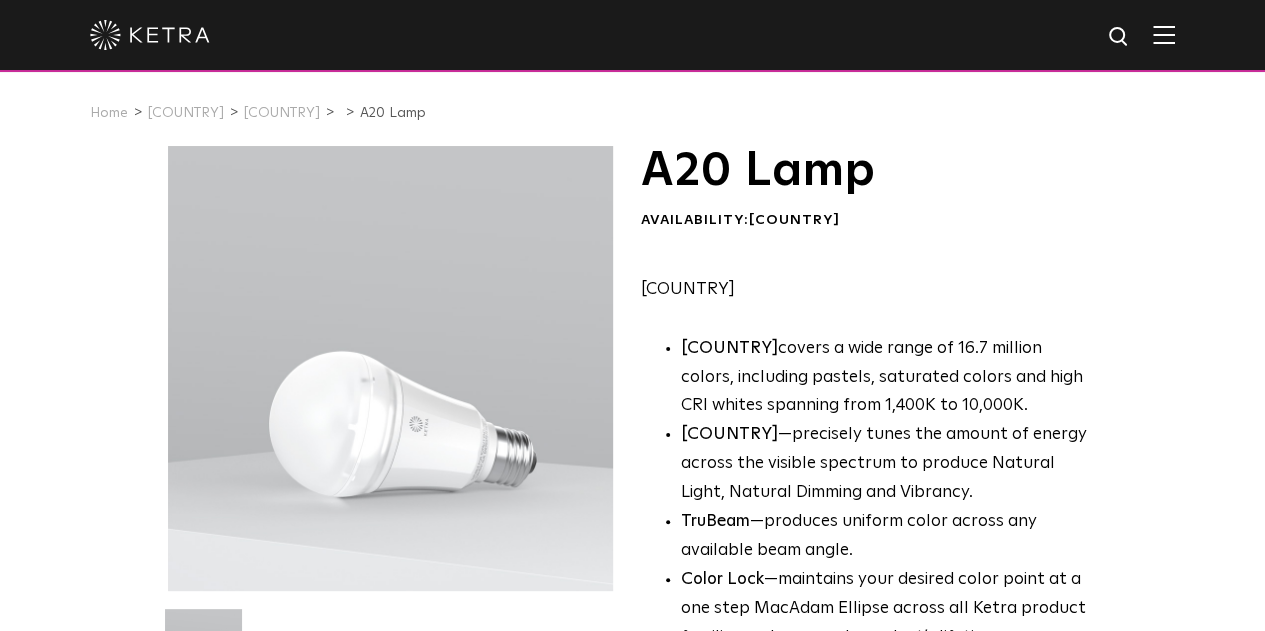 click on "Ketra's A20 lamp is a fully tunable, calibrated light source that delivers an omni-directional or semi-directional beam pattern.  Each lamp is individually addressable, configurable and wirelessly controllable for simple retrofitting applications. The A20 lamp completes the decorative layer of design by enabling Ketra’s advanced tunable spectrum capabilities to be deployed in applications such as wall sconces, pendants and table lamps. Title 24 JA8 and Title 20 compliant models are available in the A20's high-efficacy configuration. The A20 is equipped with Ketra's full suite of solutions:" at bounding box center (867, 434) 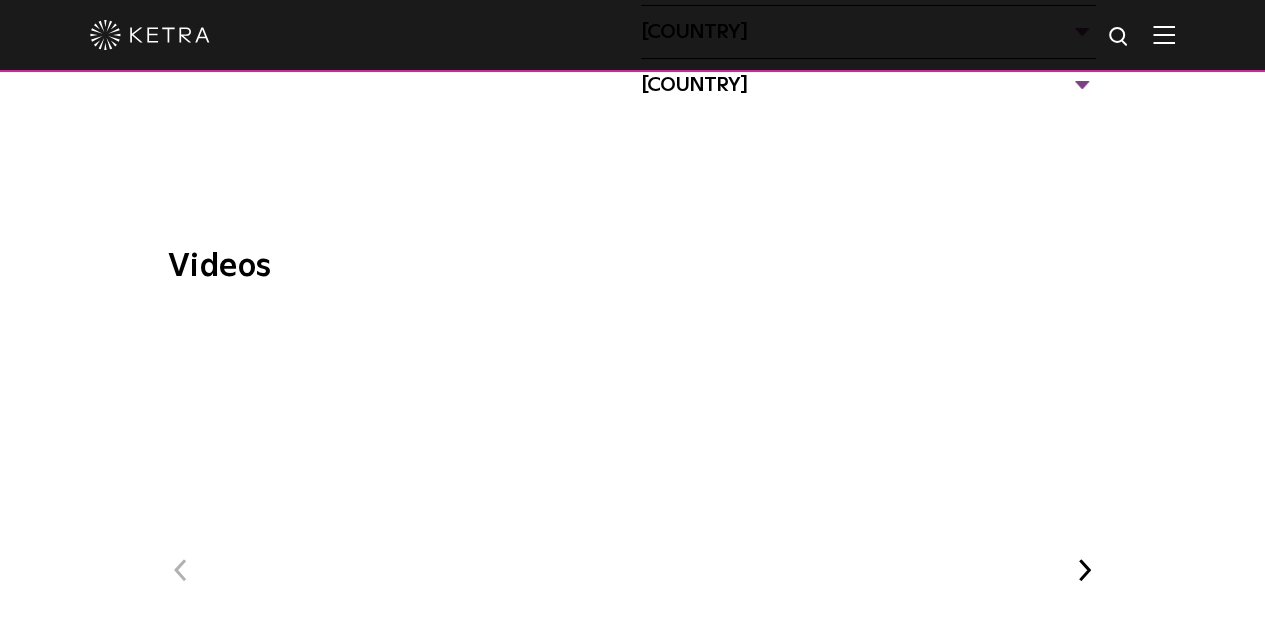 scroll, scrollTop: 847, scrollLeft: 0, axis: vertical 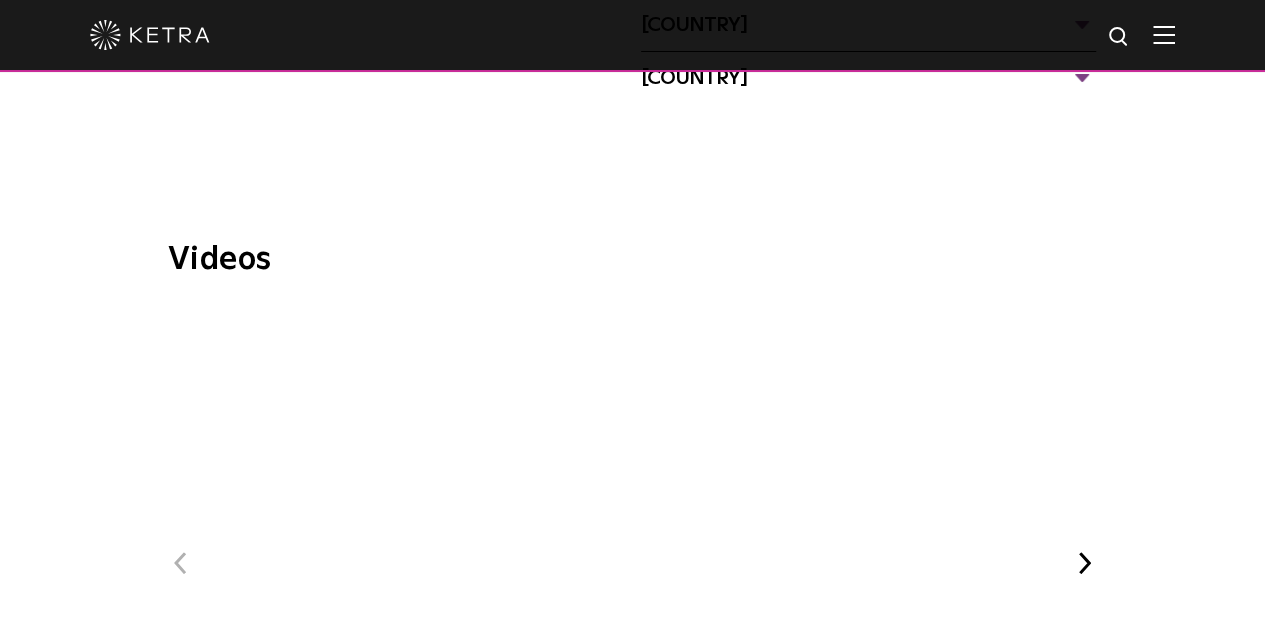 click on "[SPECIFICATIONS]" at bounding box center (868, 314) 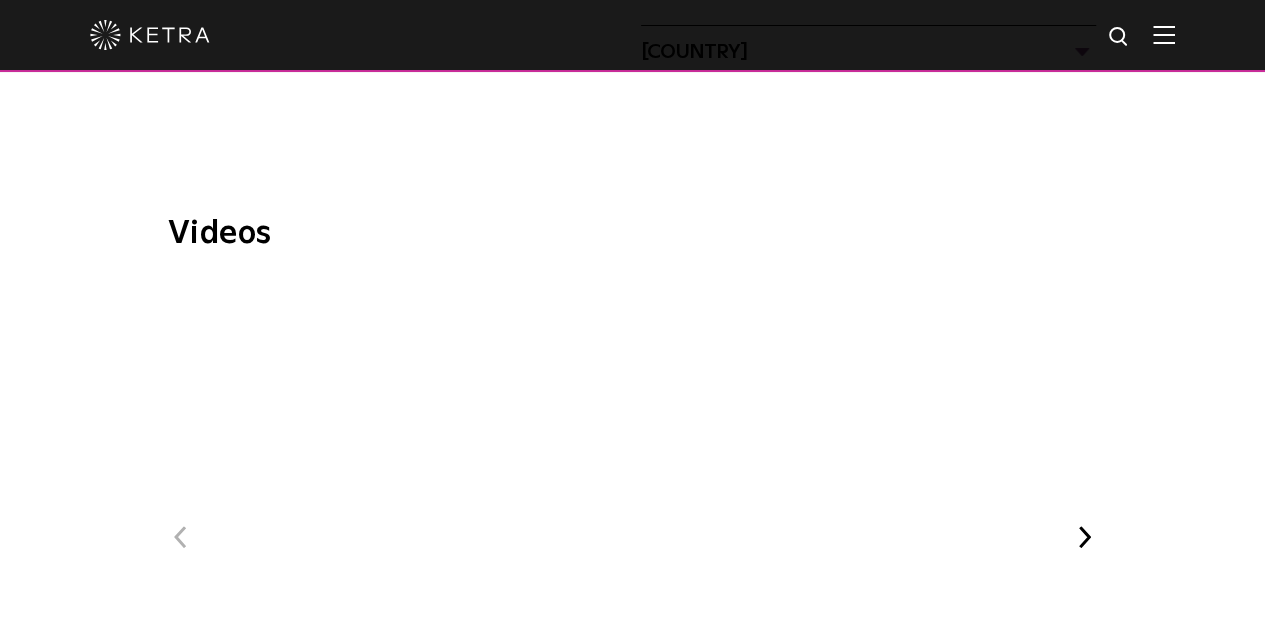 click on "Technical Documents" at bounding box center (868, 402) 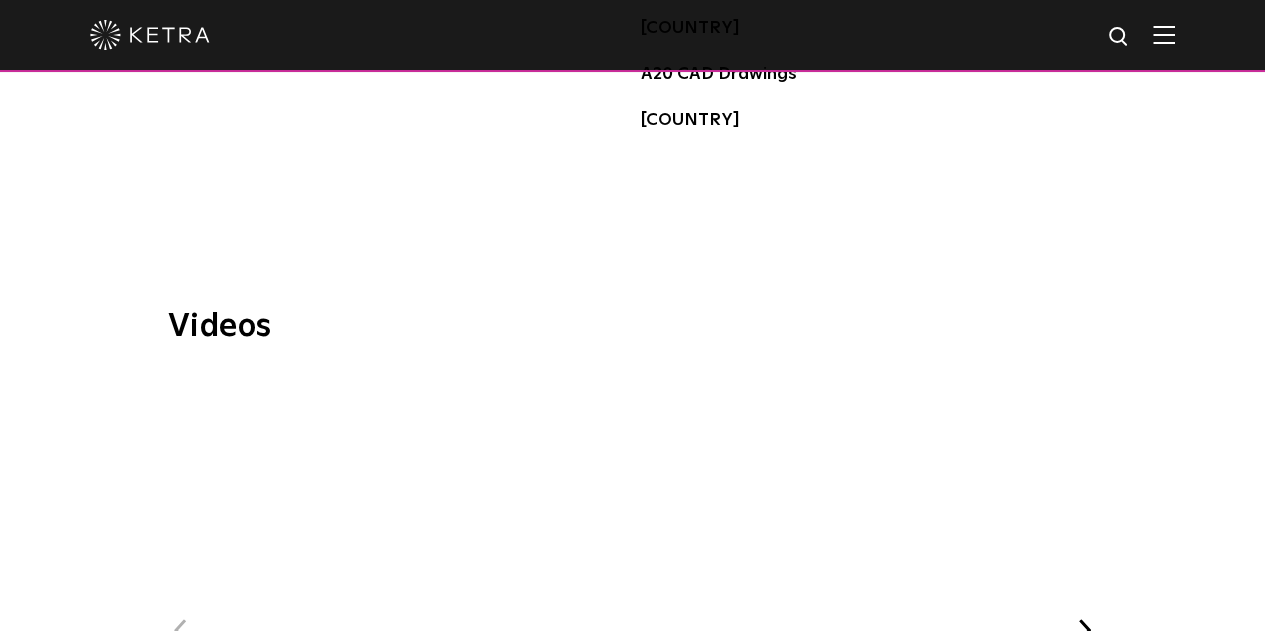 scroll, scrollTop: 1355, scrollLeft: 0, axis: vertical 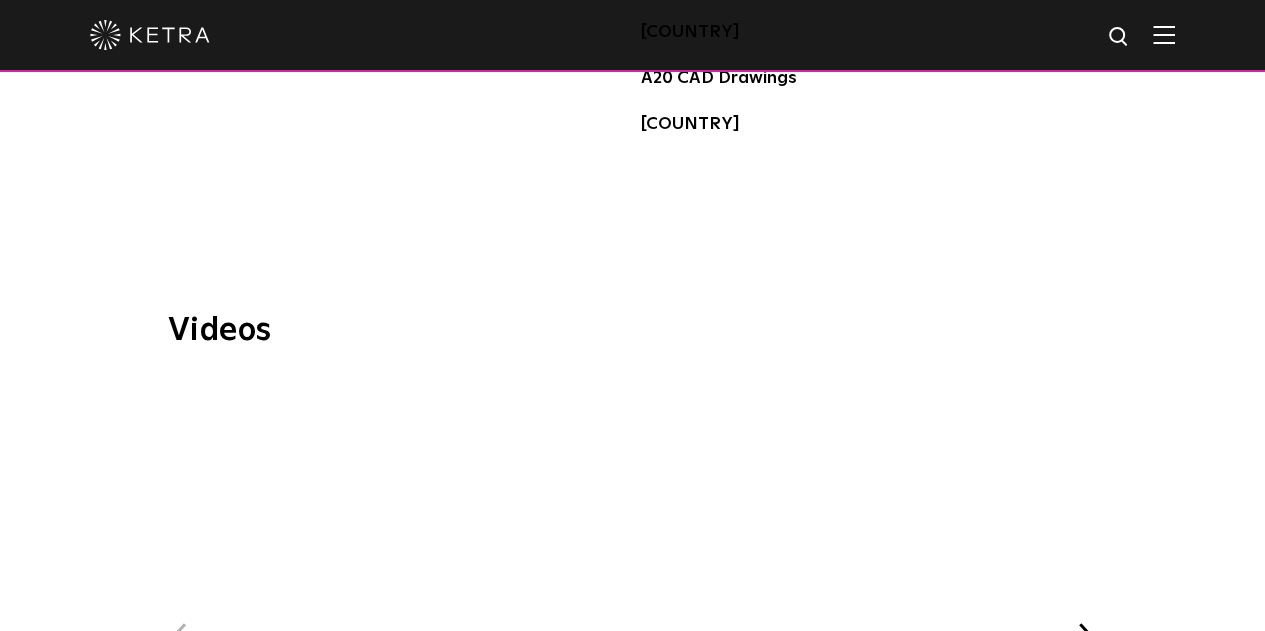 click on "A20 Specification Sheet" at bounding box center (739, 337) 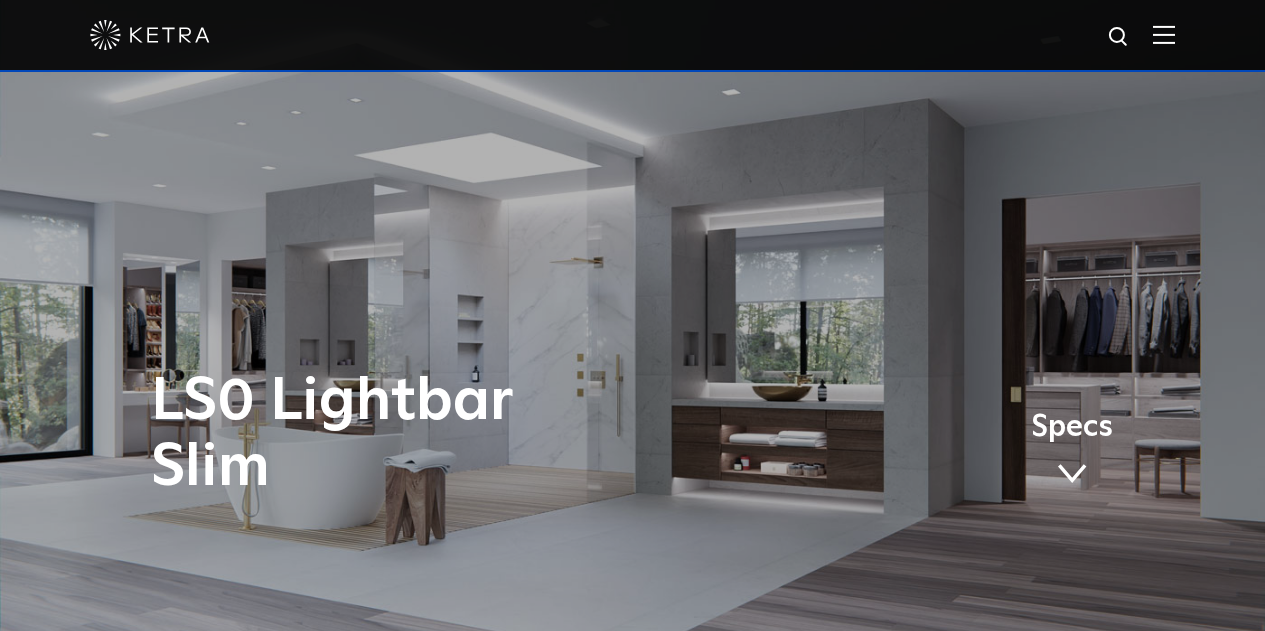 scroll, scrollTop: 0, scrollLeft: 0, axis: both 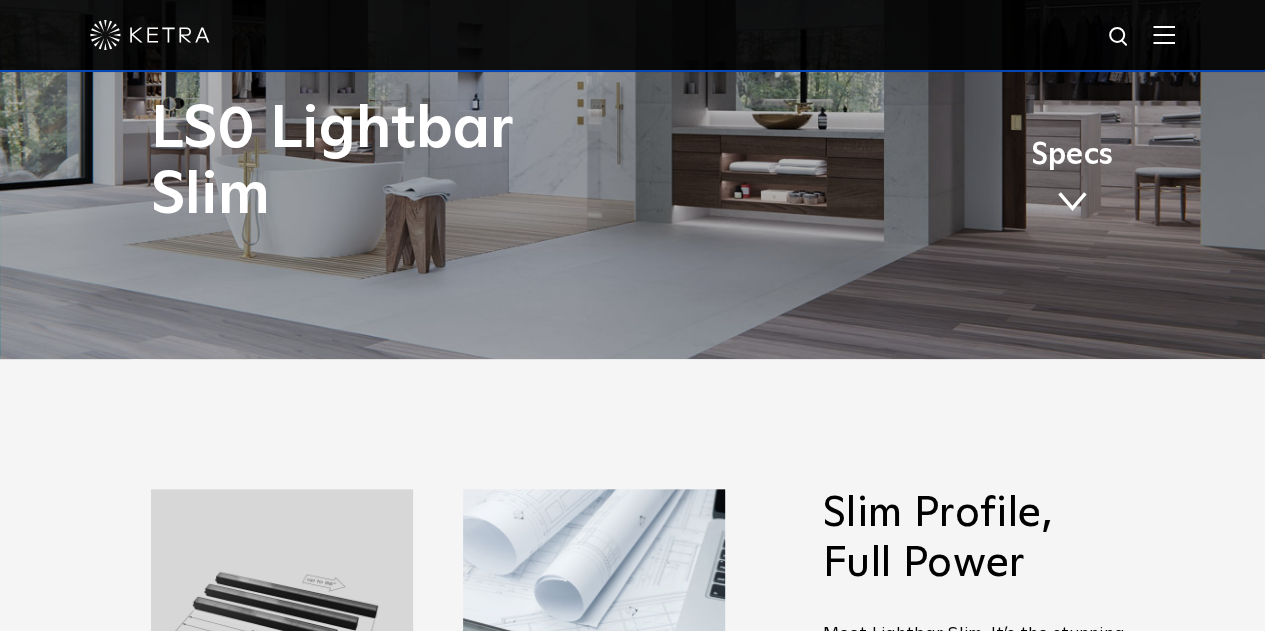 click on "Specs" at bounding box center (1072, 180) 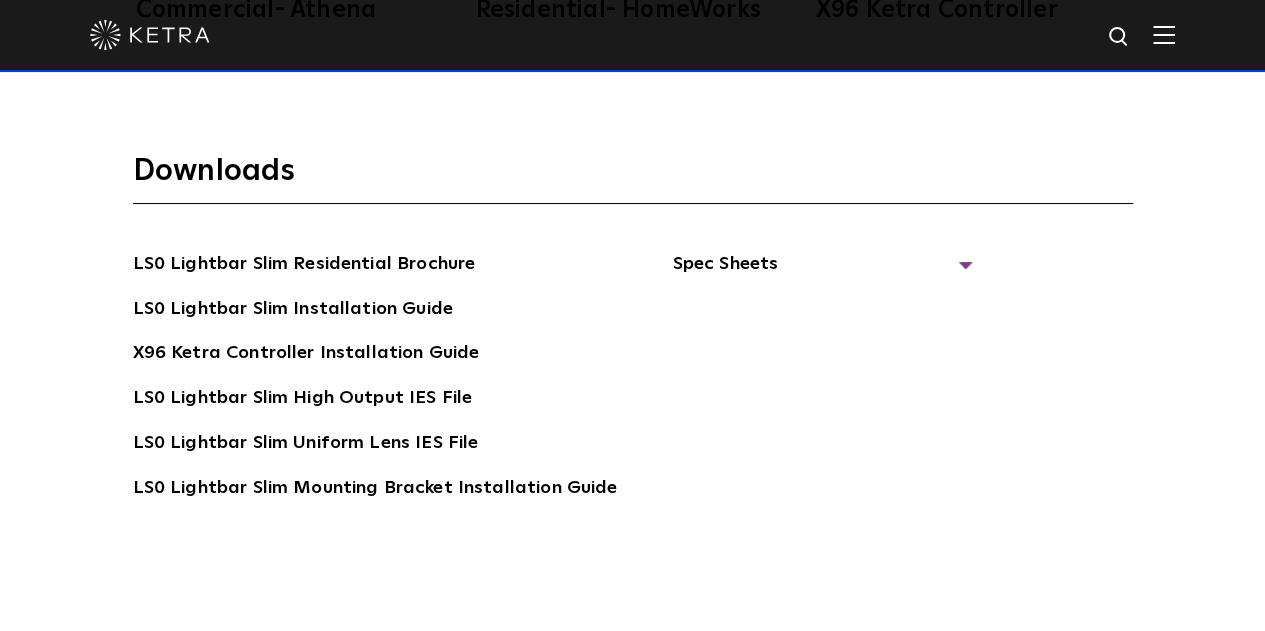 scroll, scrollTop: 3478, scrollLeft: 0, axis: vertical 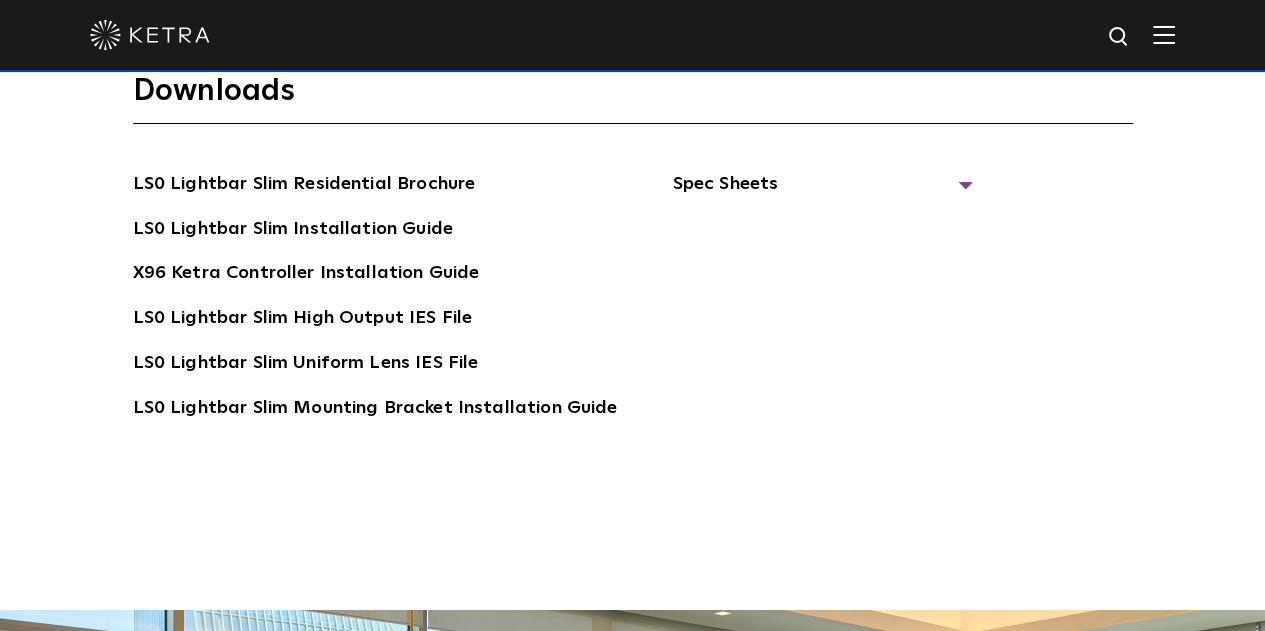 click on "Spec Sheets" at bounding box center (822, 192) 